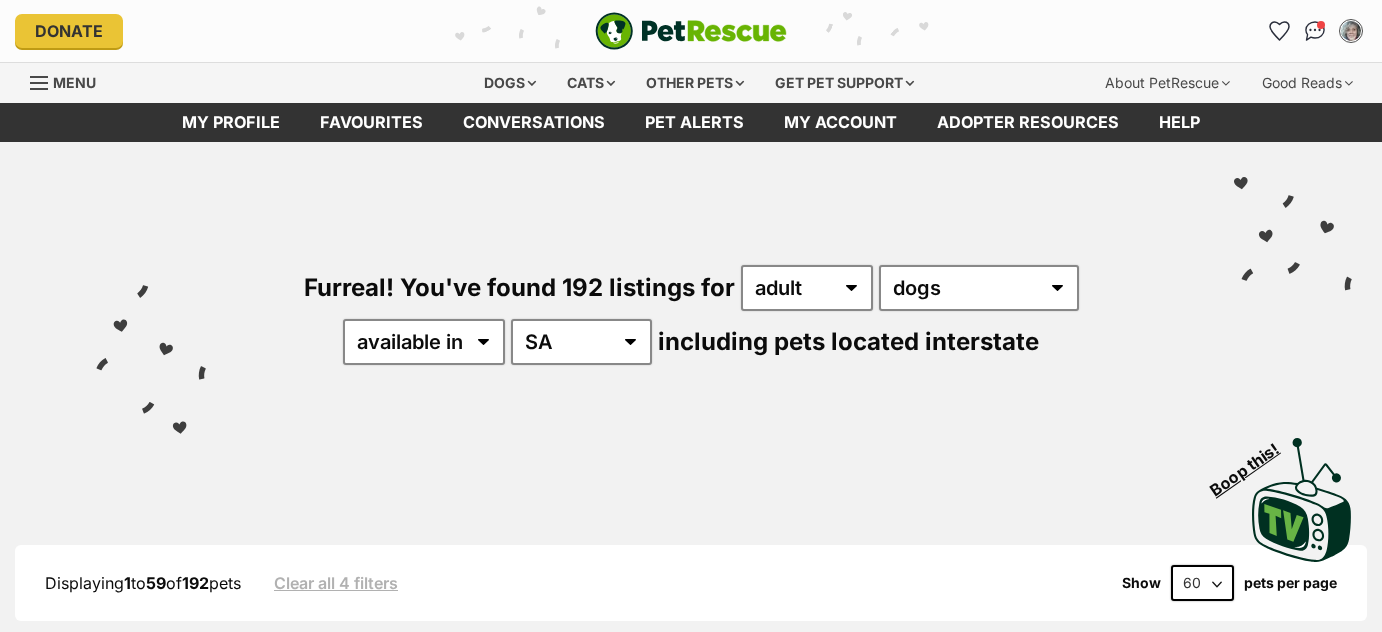 scroll, scrollTop: 0, scrollLeft: 0, axis: both 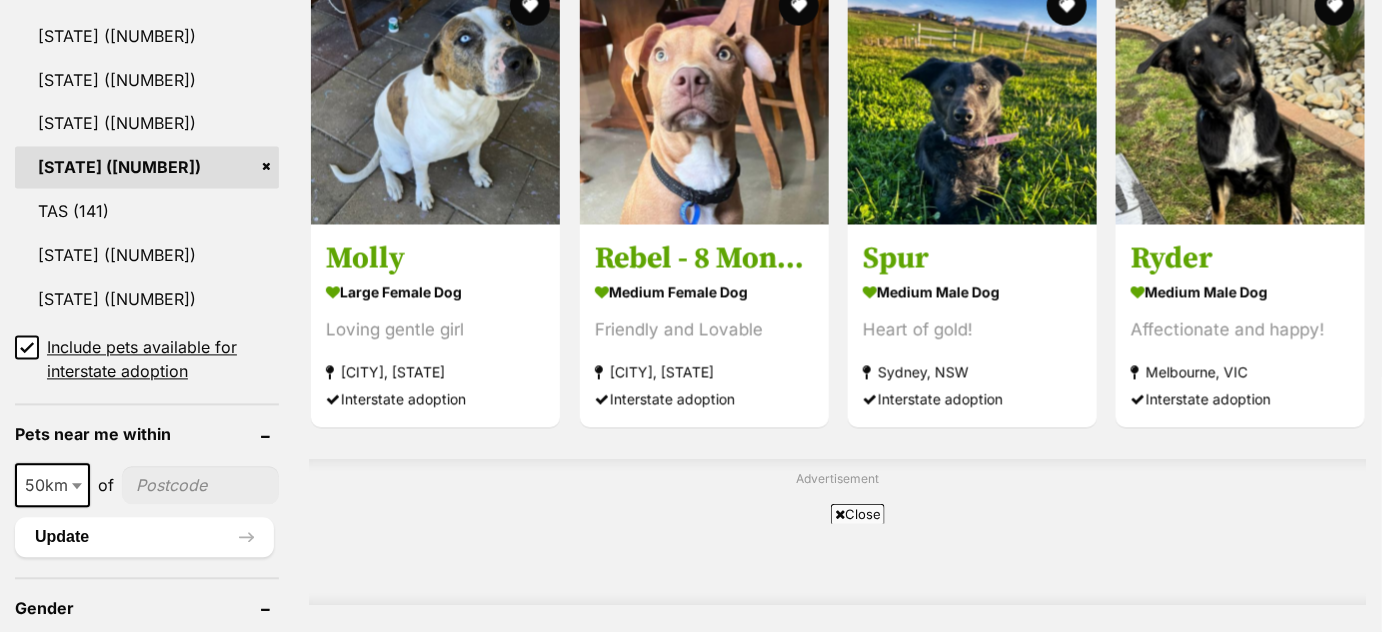 drag, startPoint x: 1394, startPoint y: 35, endPoint x: 1395, endPoint y: 100, distance: 65.00769 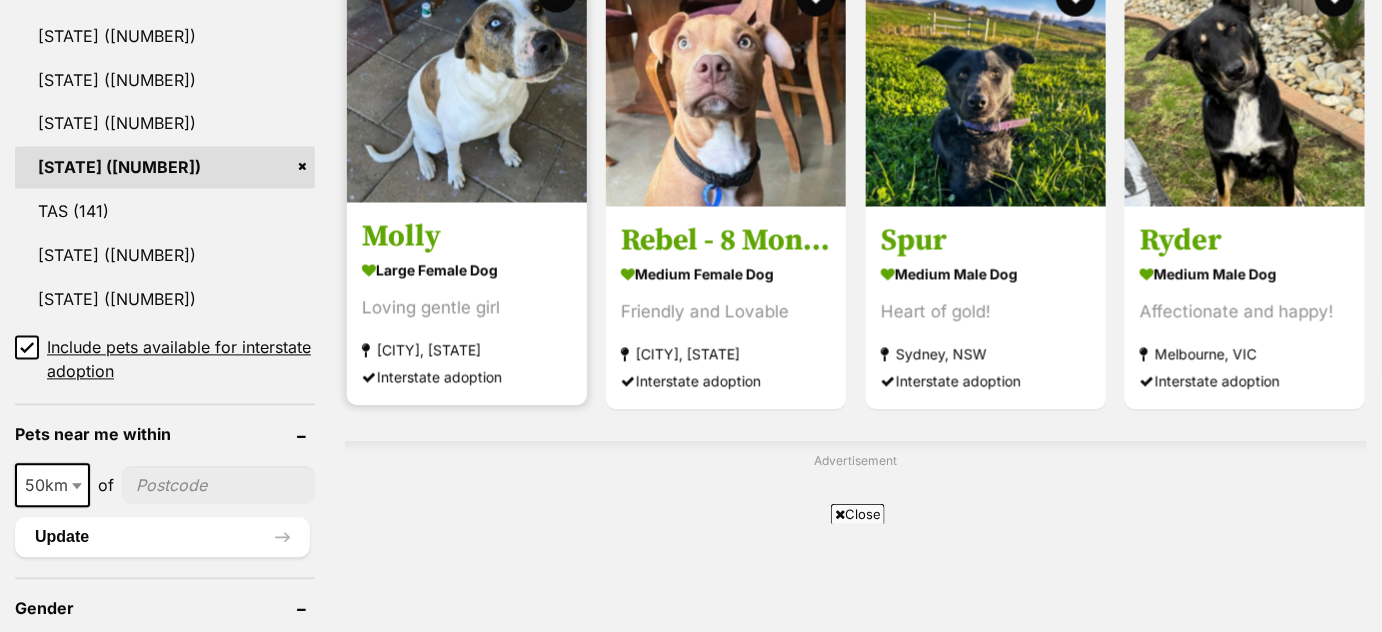 click at bounding box center [467, 83] 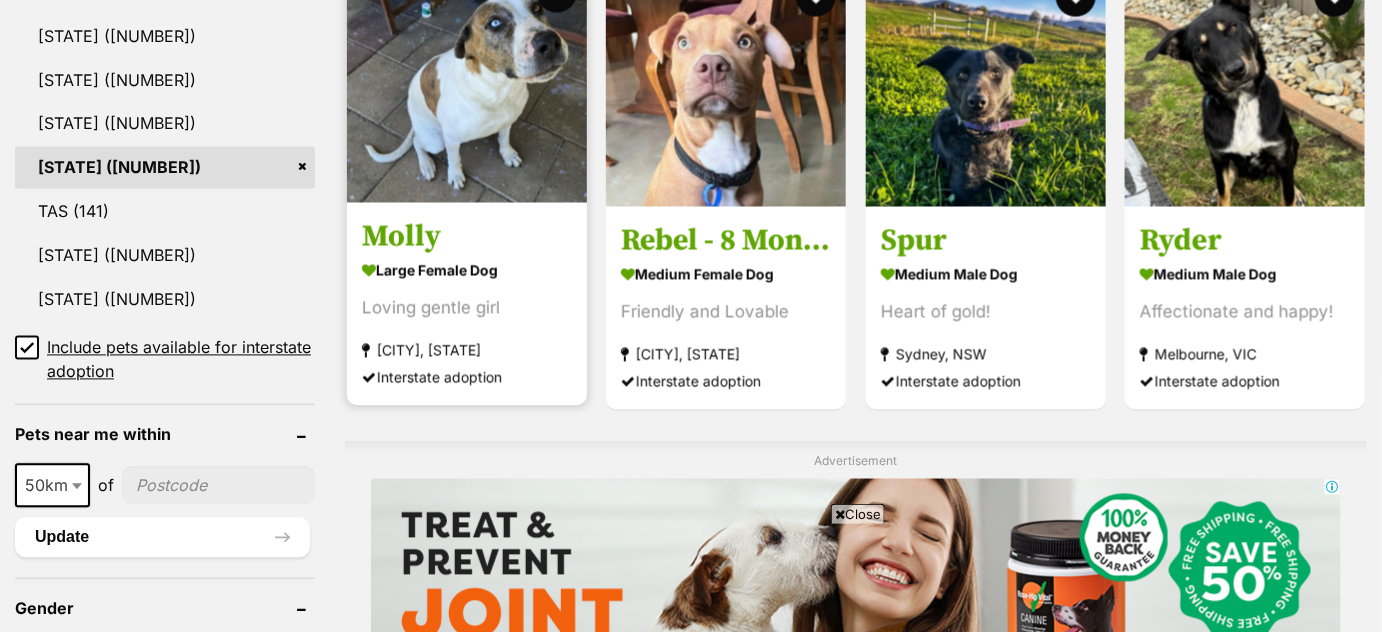scroll, scrollTop: 0, scrollLeft: 0, axis: both 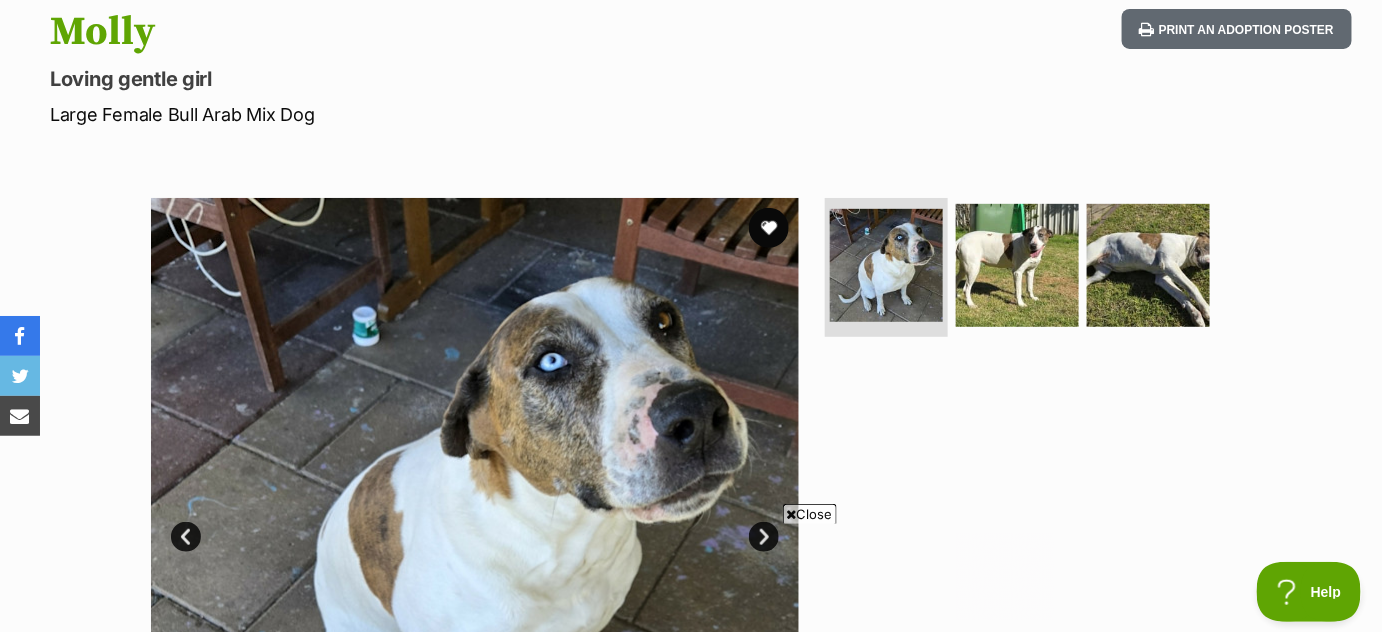 click at bounding box center (690, 531) 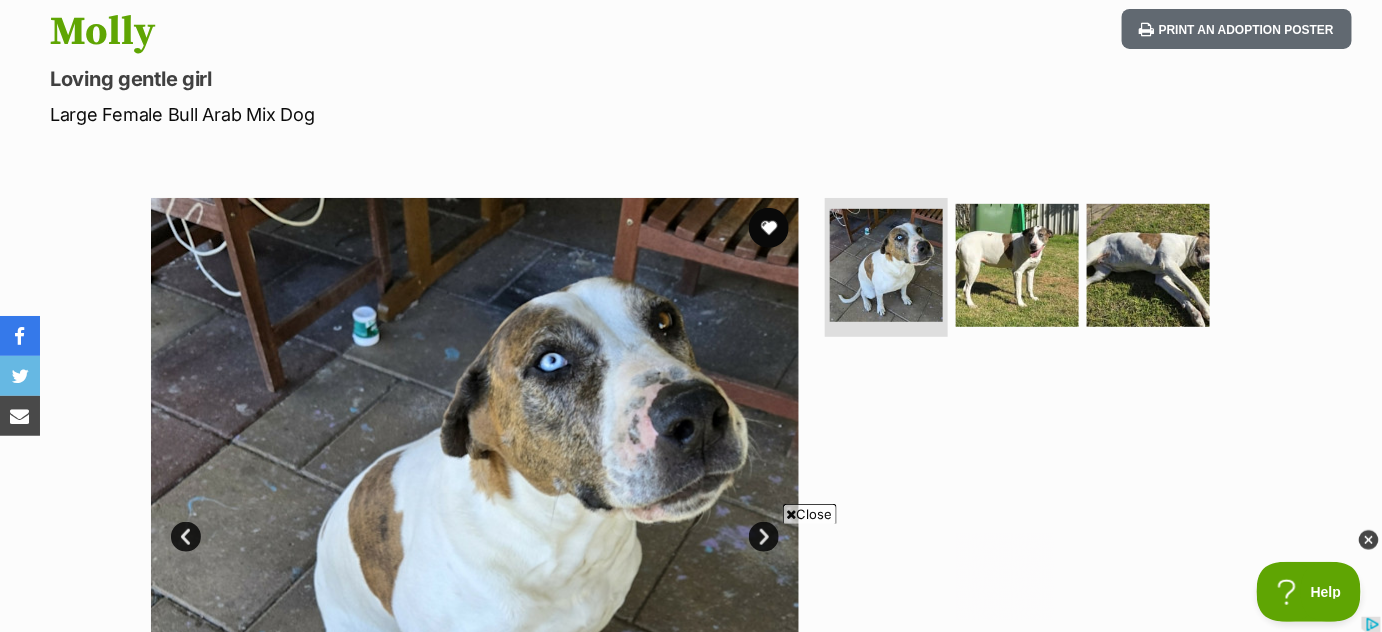 scroll, scrollTop: 0, scrollLeft: 0, axis: both 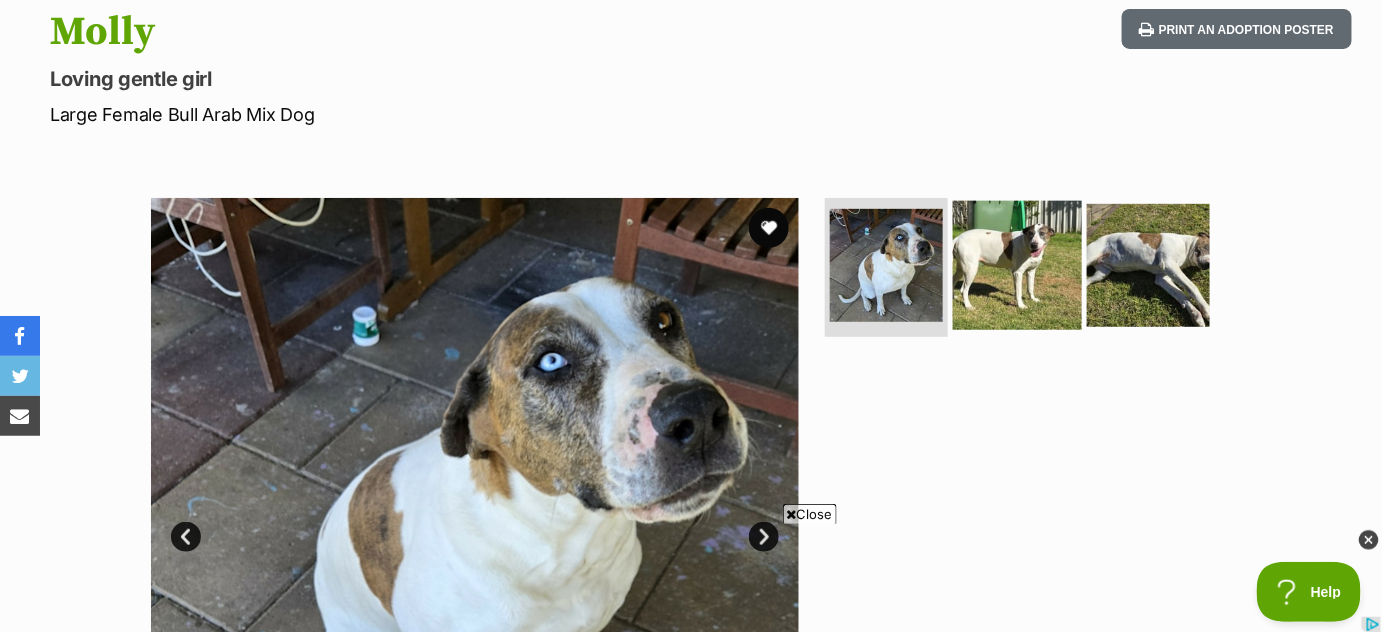 click at bounding box center (1017, 264) 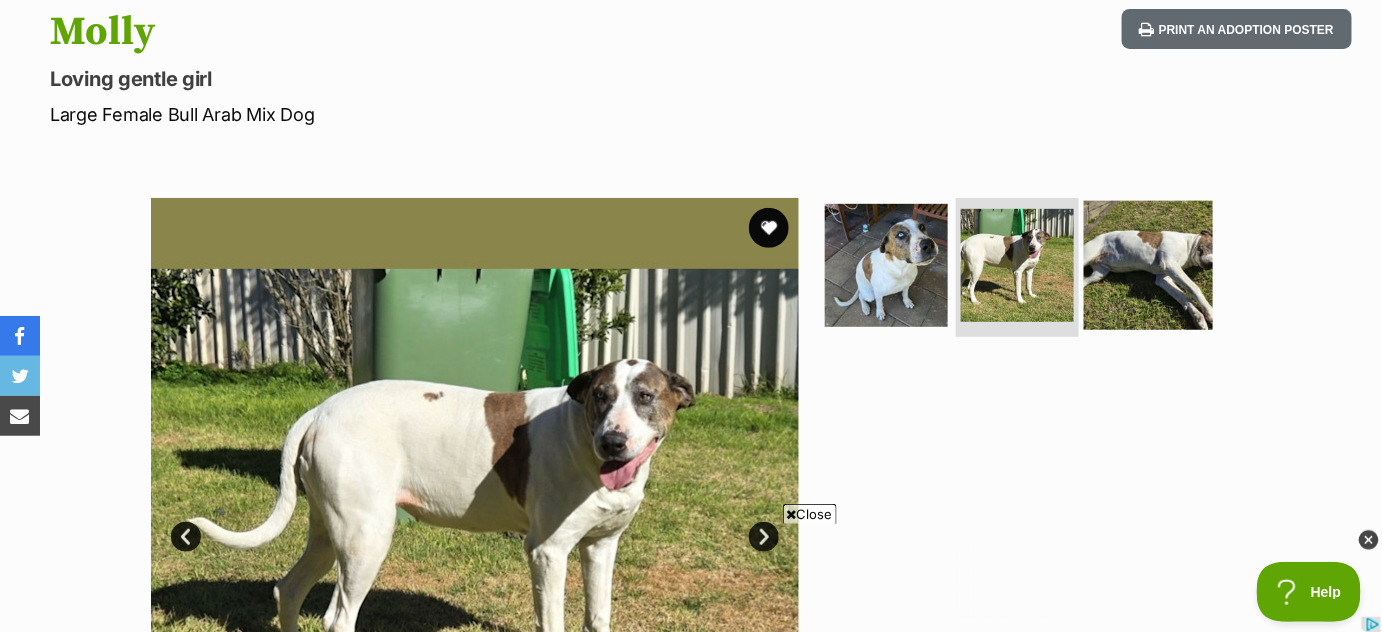 click at bounding box center [1148, 264] 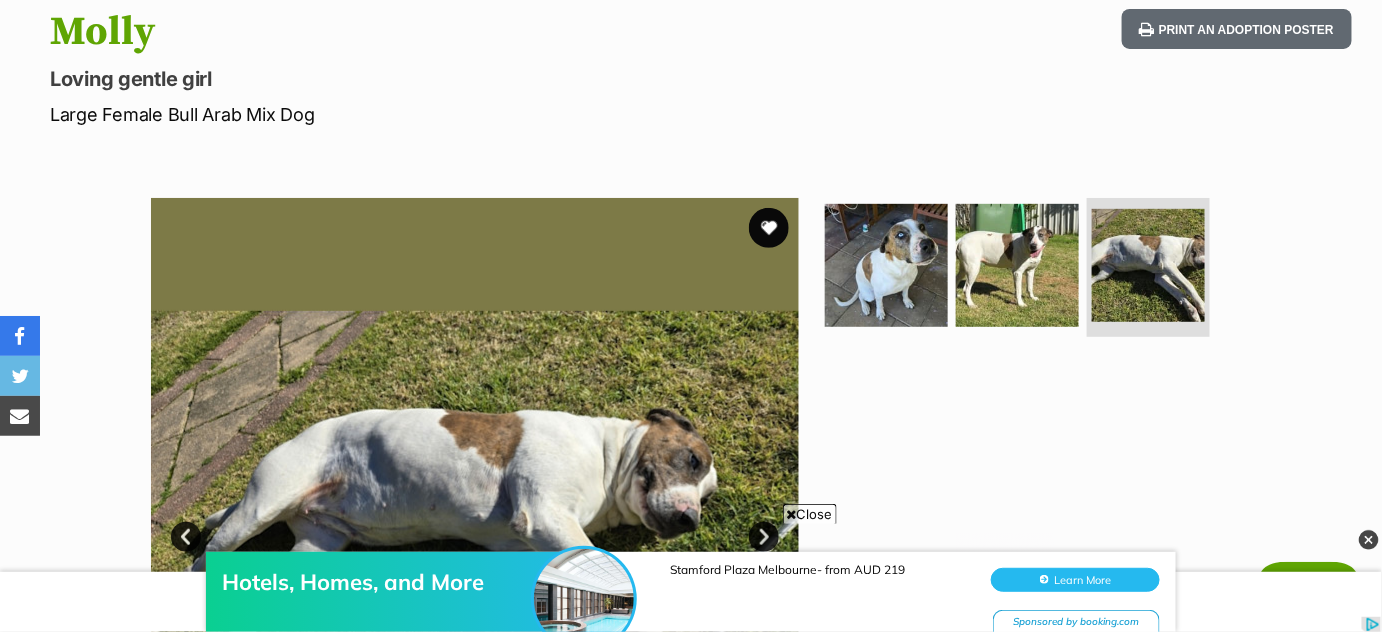 scroll, scrollTop: 0, scrollLeft: 0, axis: both 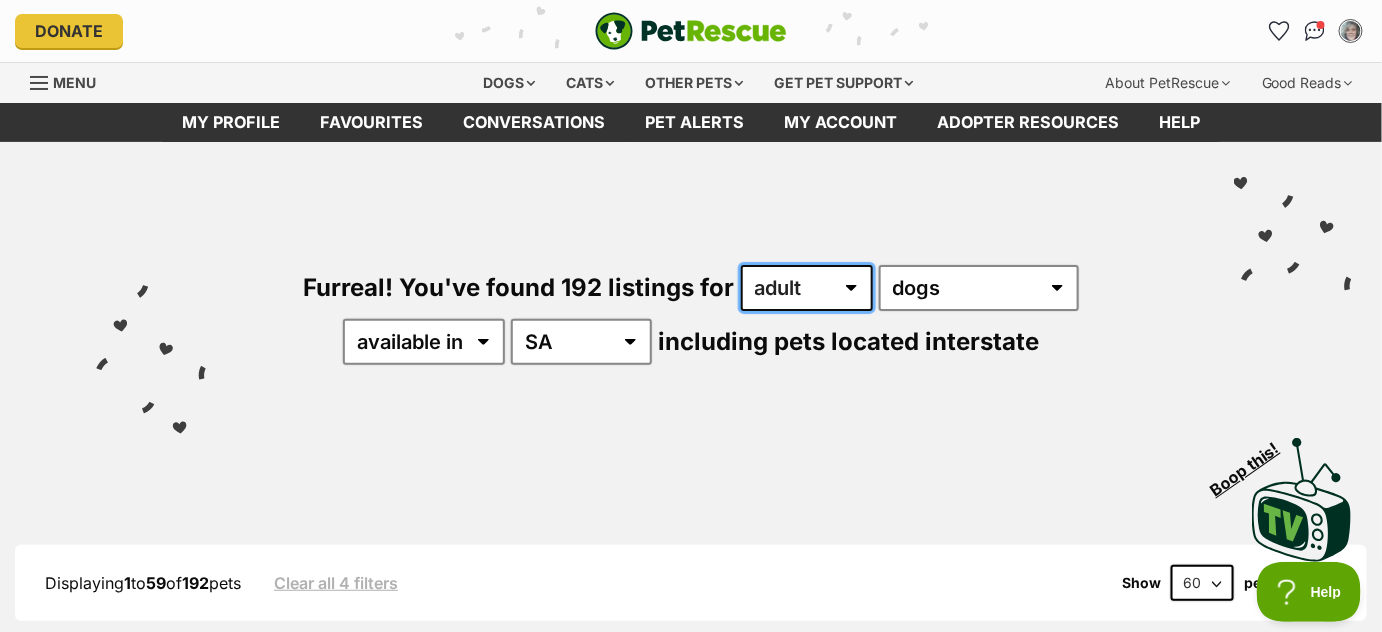click on "any age
puppy
adult
senior" at bounding box center (807, 288) 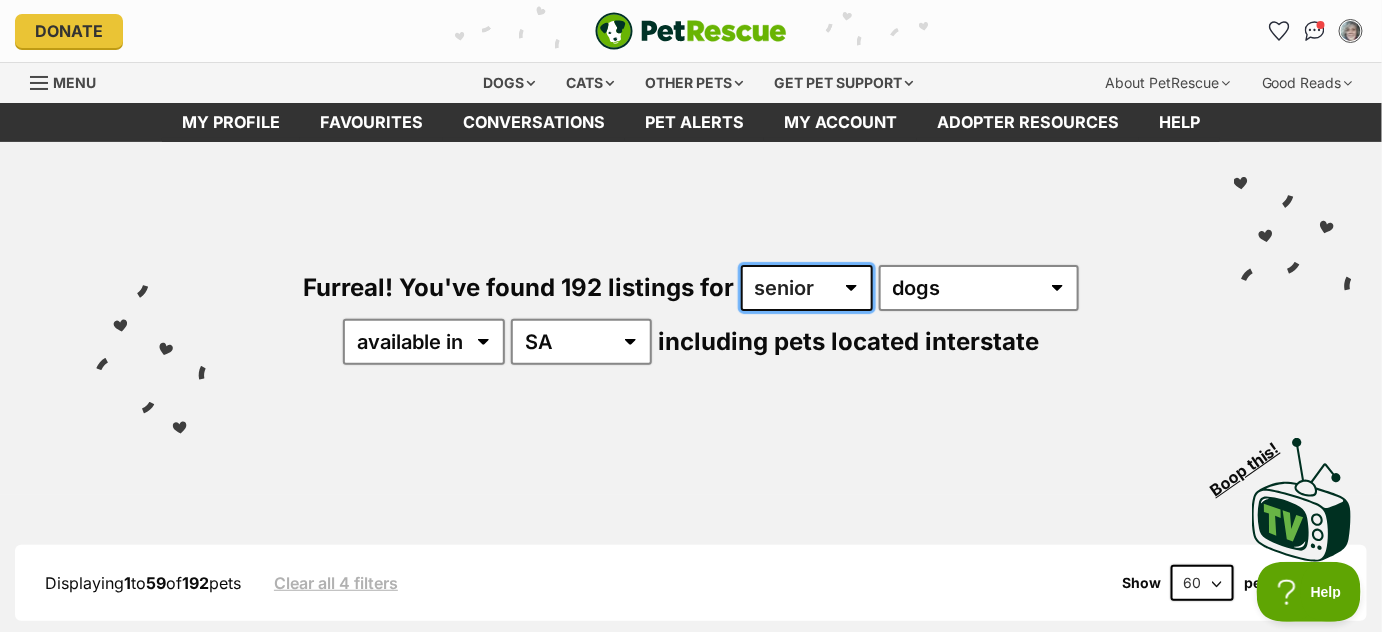 click on "any age
puppy
adult
senior" at bounding box center [807, 288] 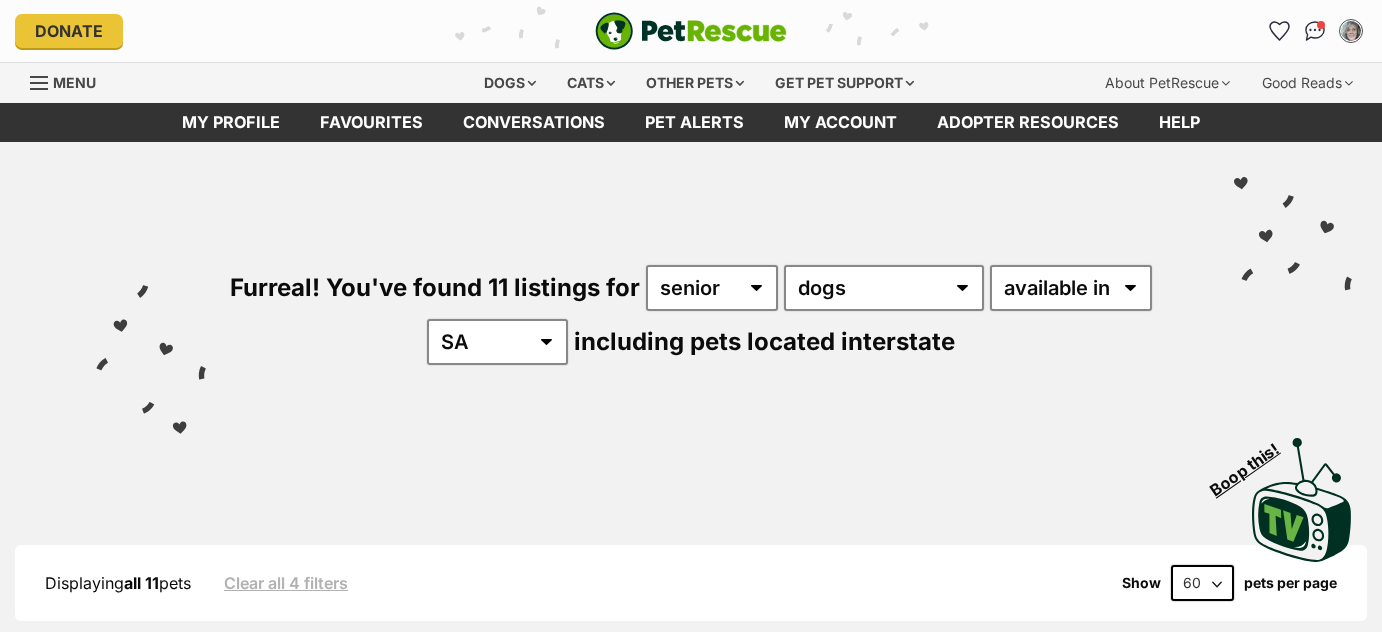 scroll, scrollTop: 0, scrollLeft: 0, axis: both 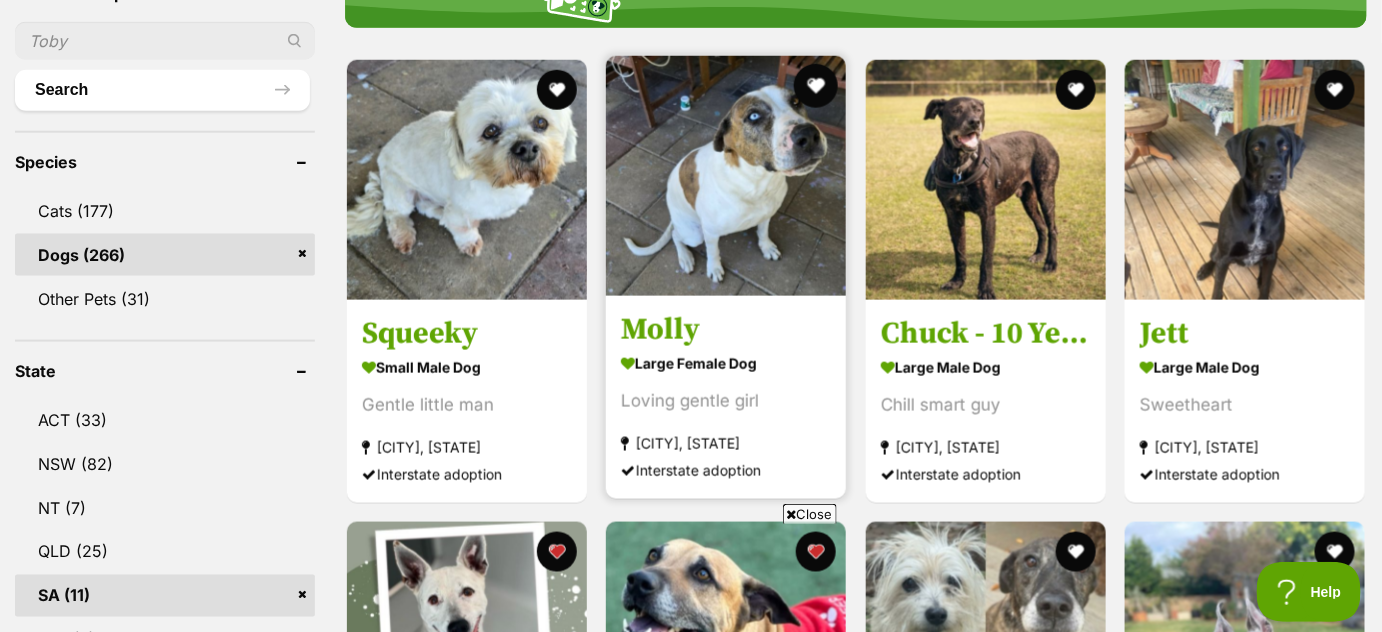 click at bounding box center [817, 86] 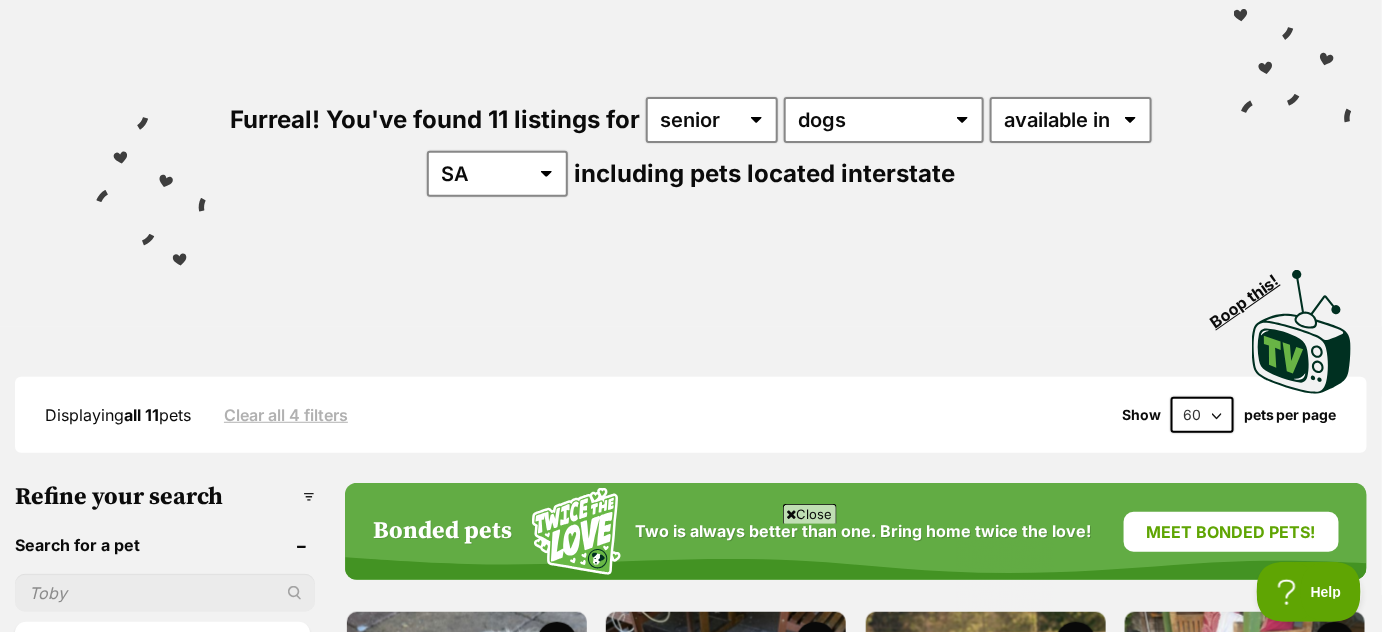 scroll, scrollTop: 200, scrollLeft: 0, axis: vertical 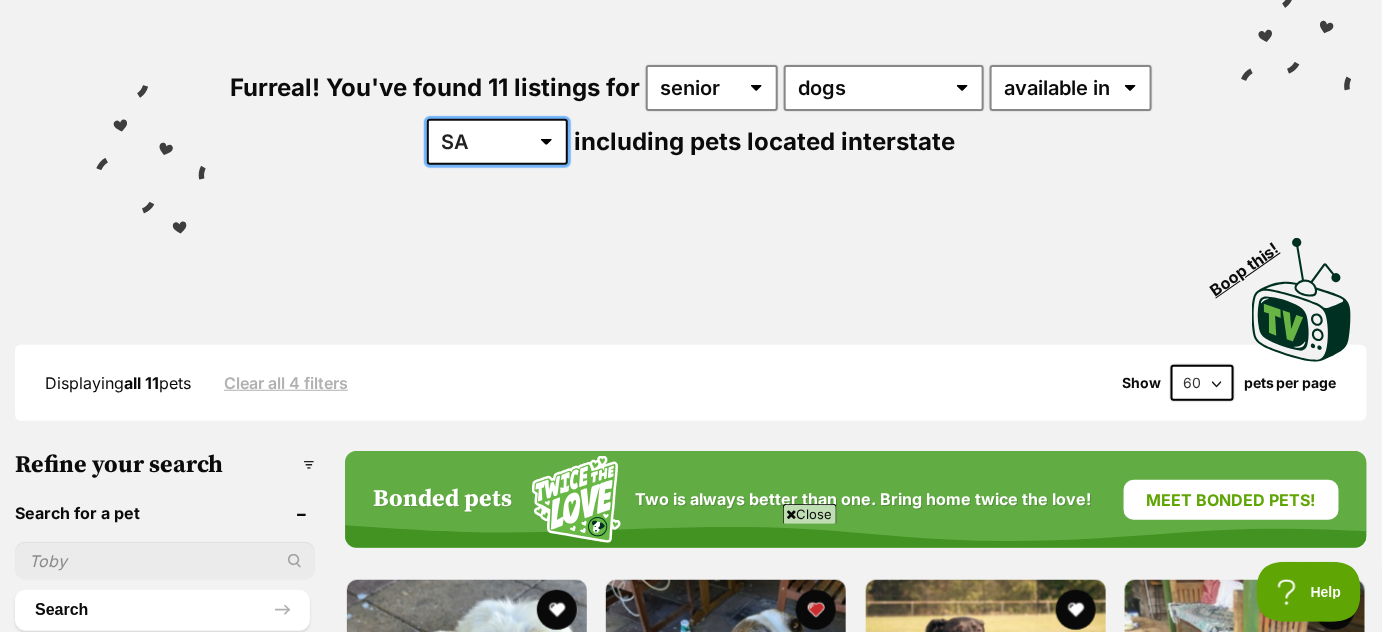 click on "Australia
ACT
NSW
NT
QLD
SA
TAS
VIC
WA" at bounding box center (497, 142) 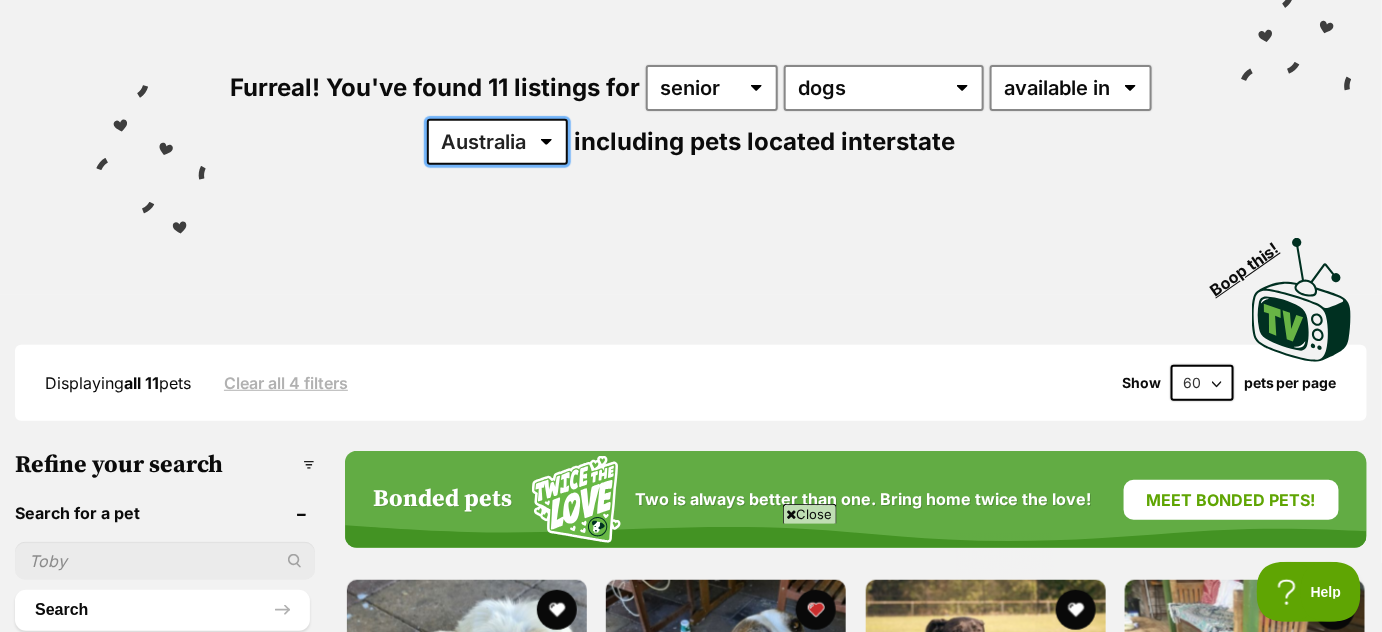 click on "Australia
ACT
NSW
NT
QLD
SA
TAS
VIC
WA" at bounding box center [497, 142] 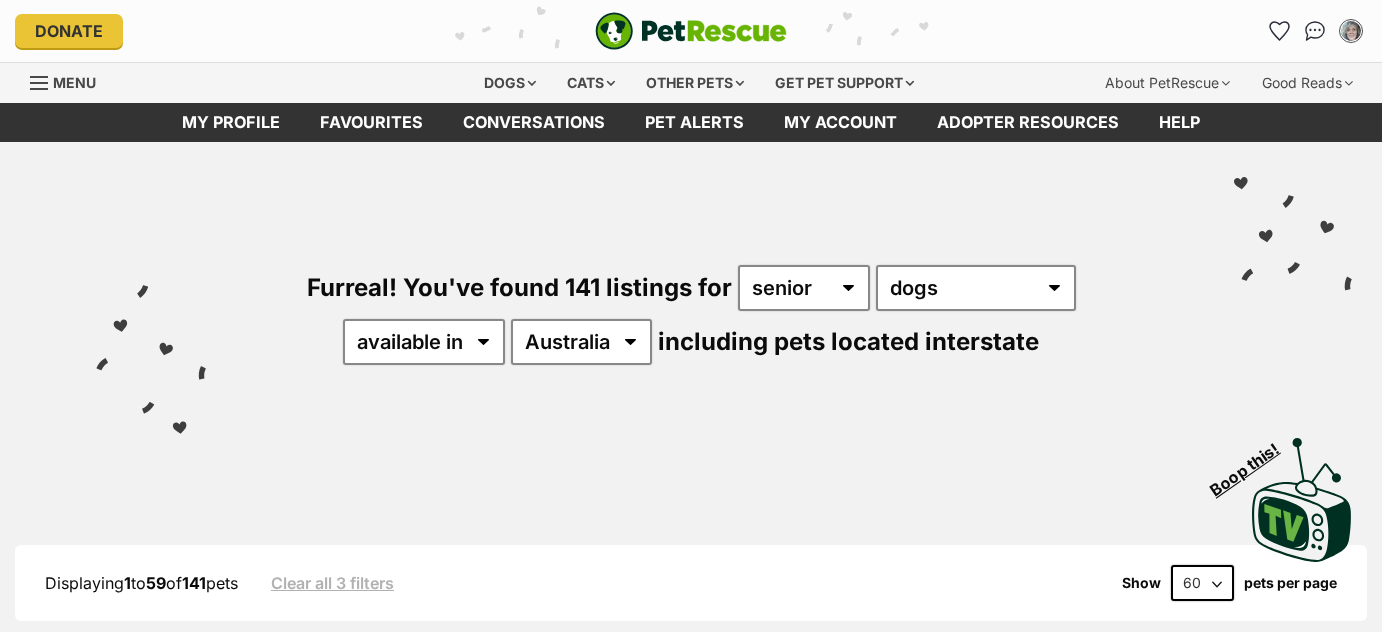 scroll, scrollTop: 0, scrollLeft: 0, axis: both 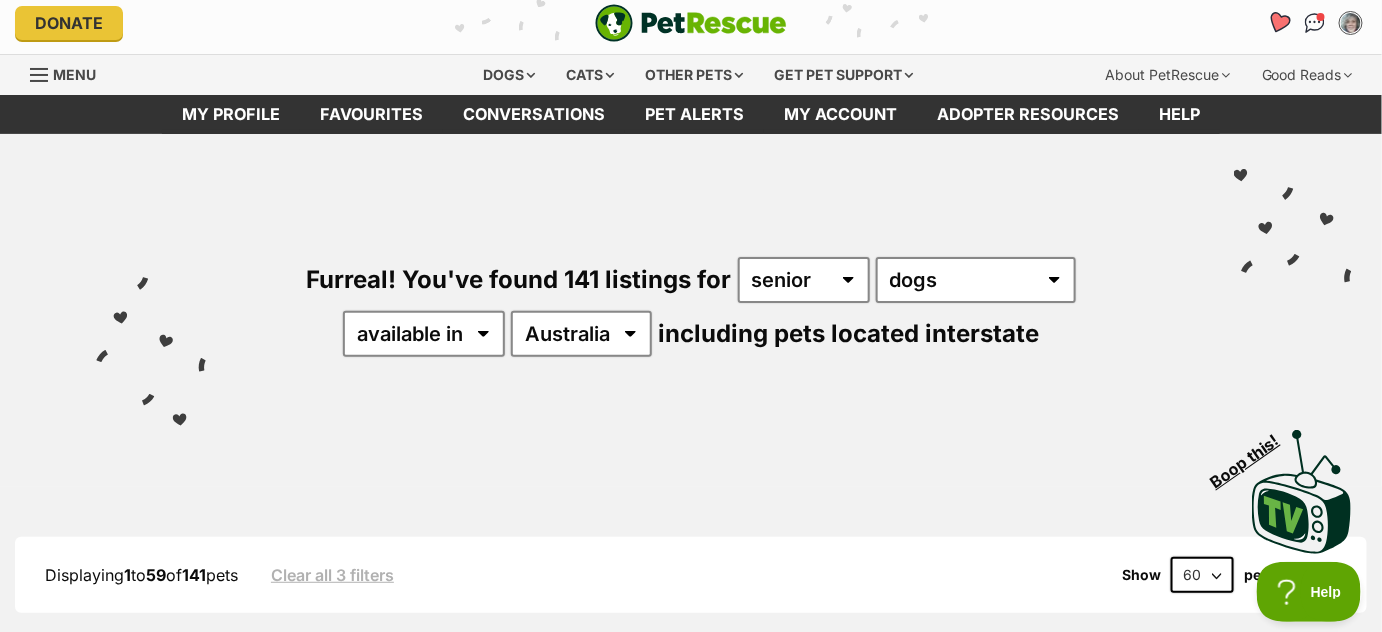 click 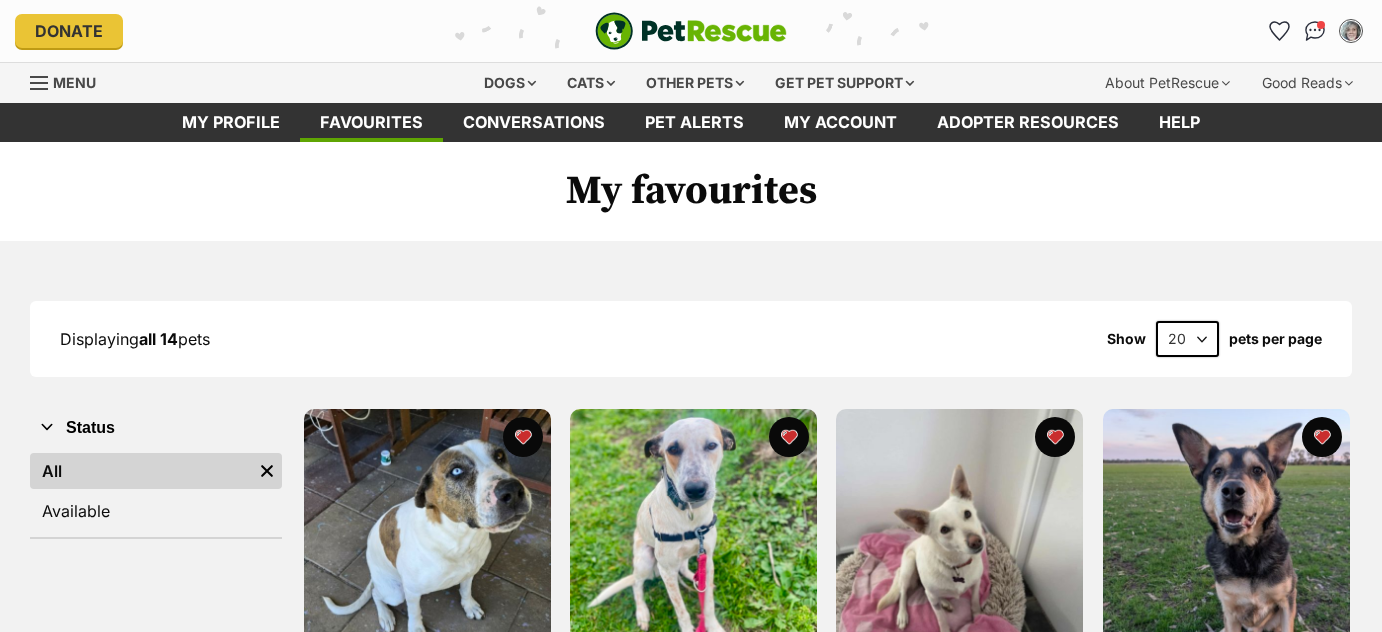 scroll, scrollTop: 0, scrollLeft: 0, axis: both 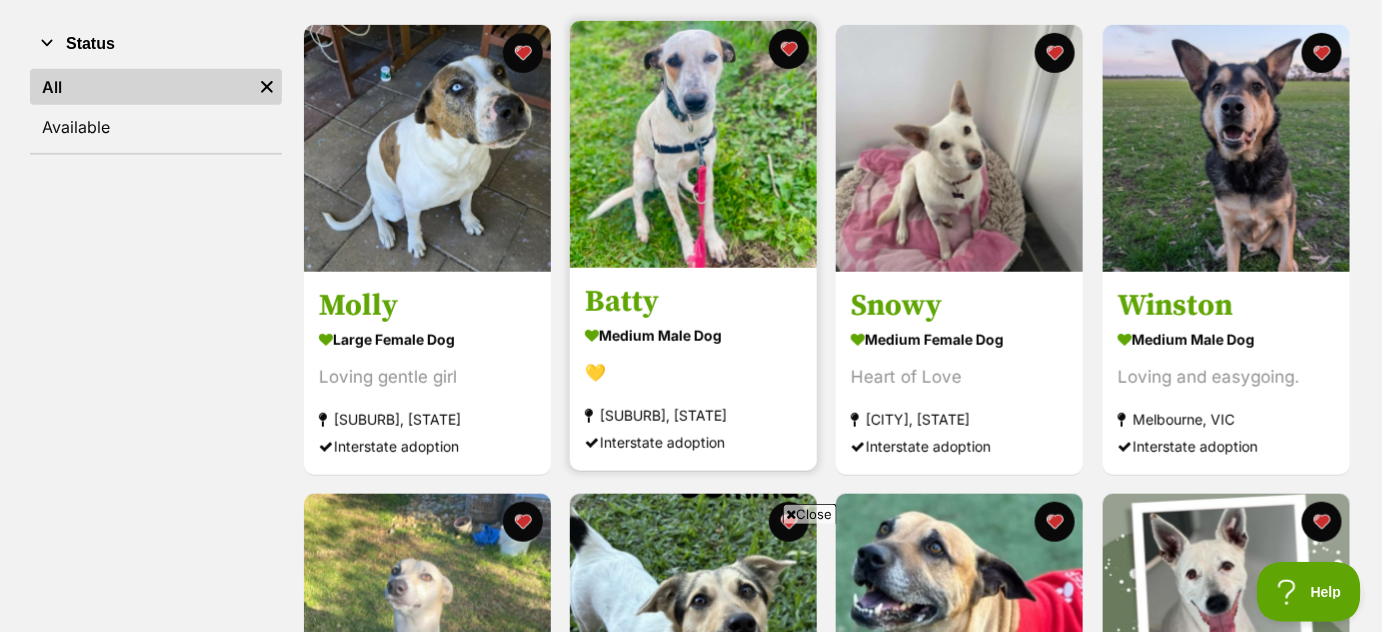 click at bounding box center (693, 144) 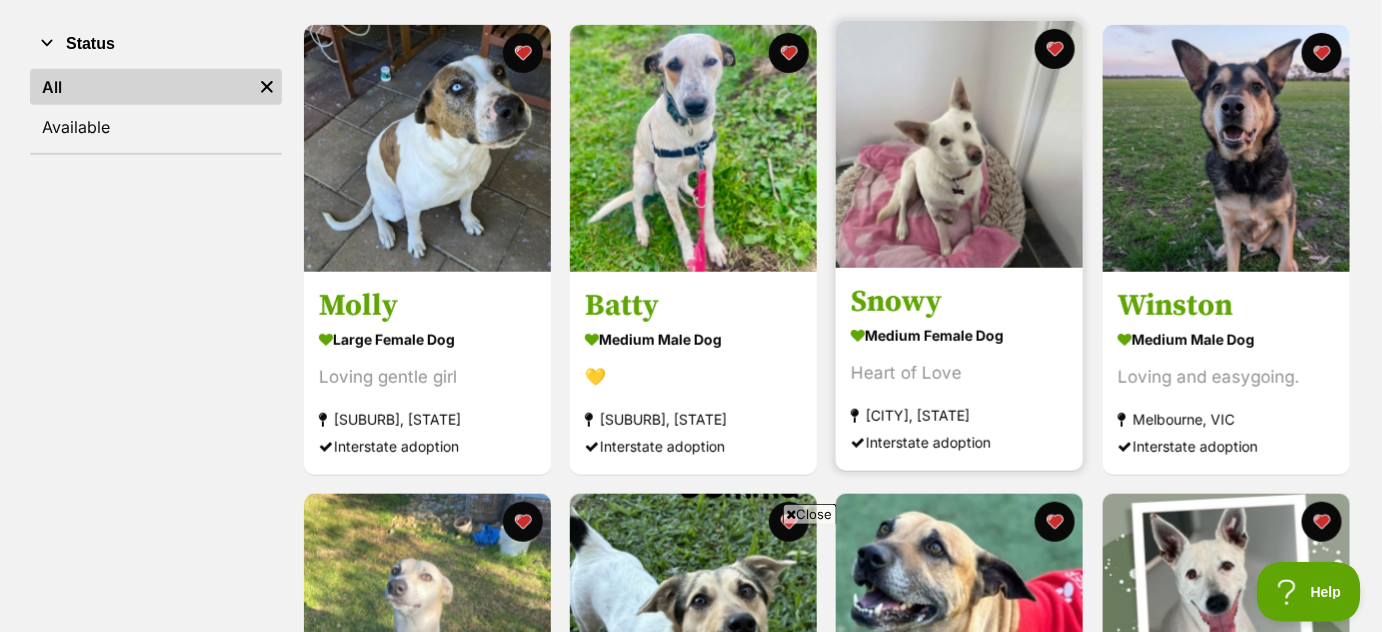 scroll, scrollTop: 0, scrollLeft: 0, axis: both 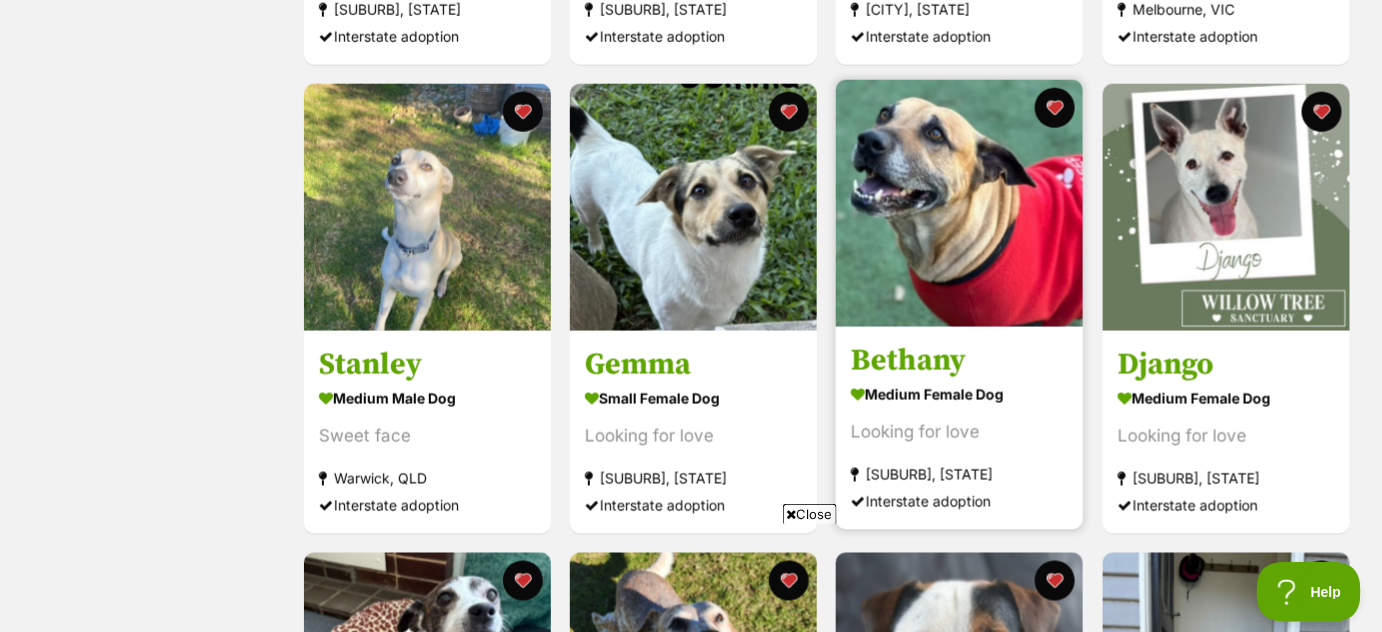 click at bounding box center [959, 203] 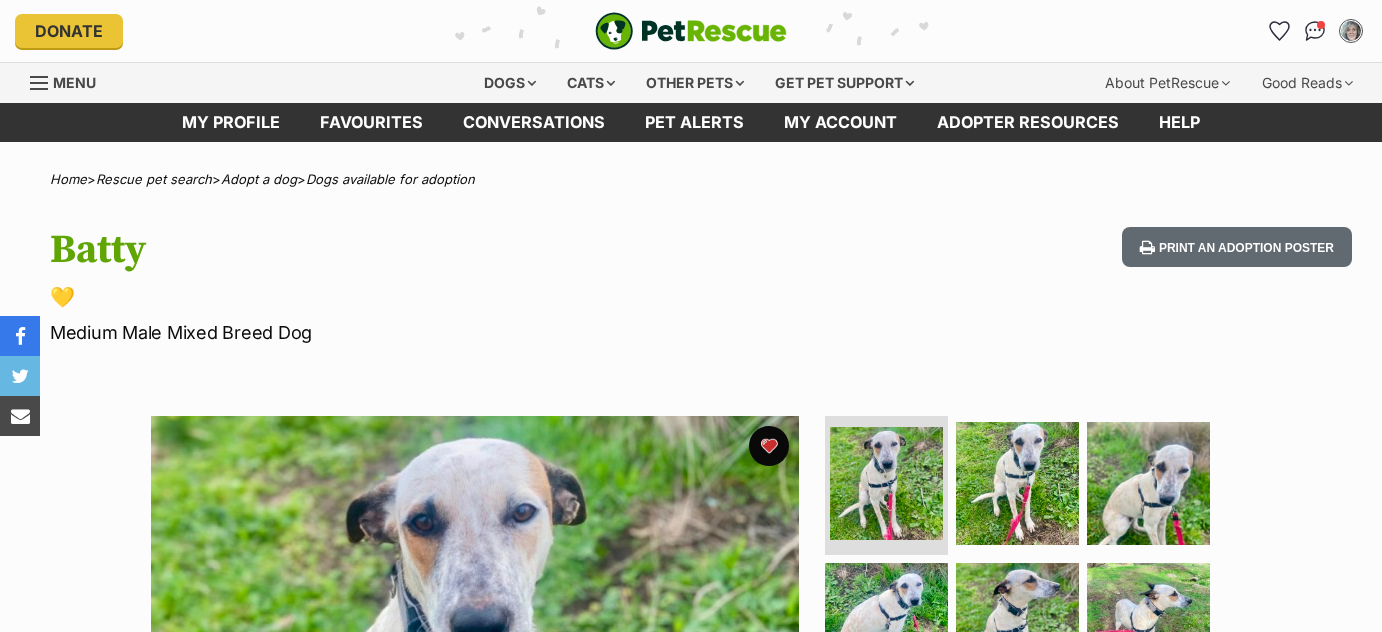 scroll, scrollTop: 0, scrollLeft: 0, axis: both 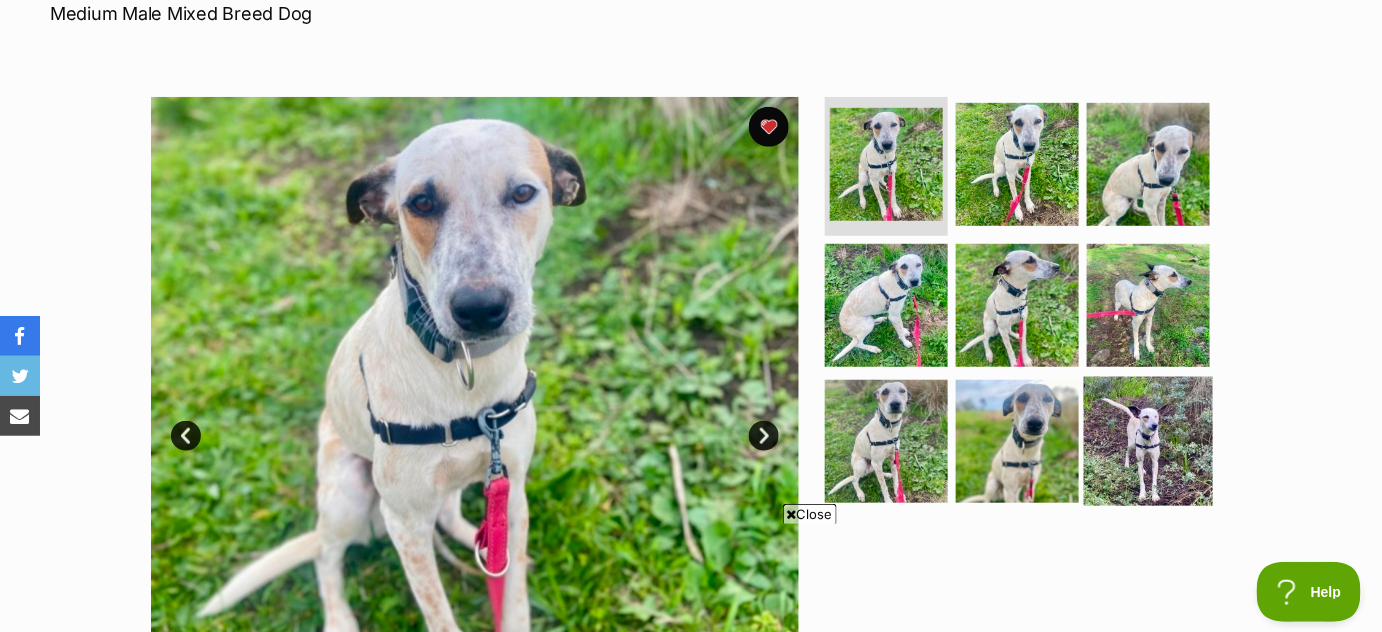 click at bounding box center (1148, 441) 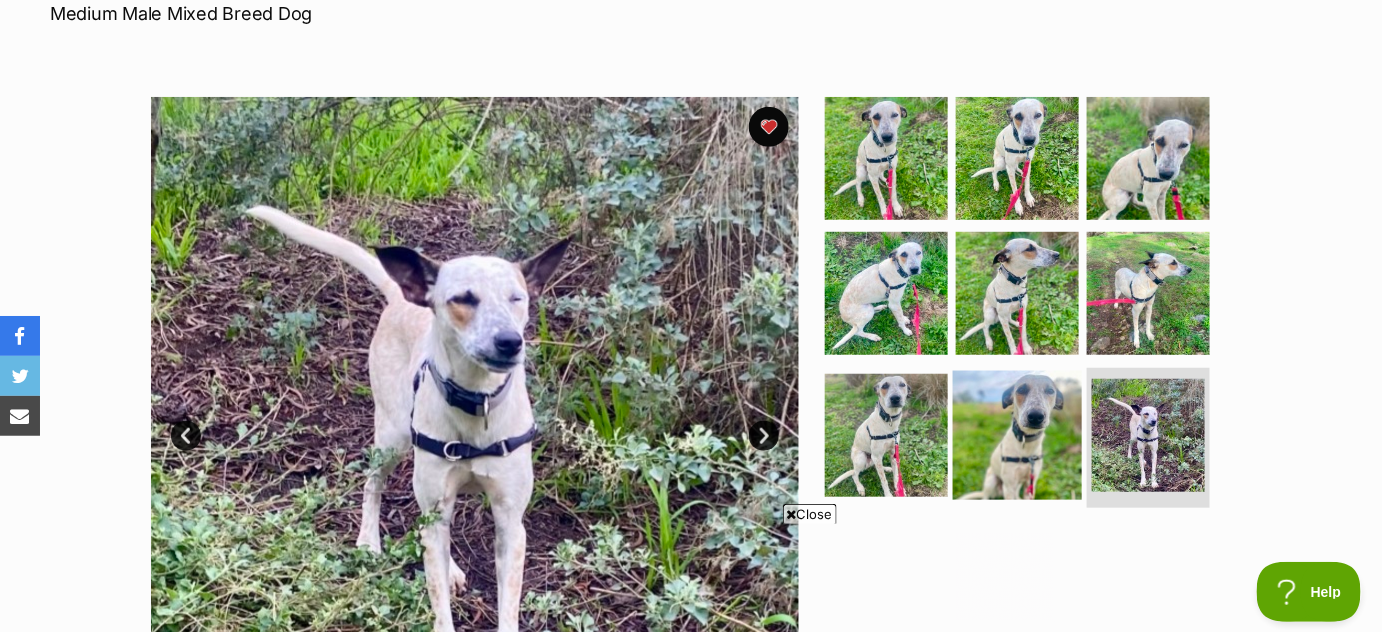 click at bounding box center (1017, 435) 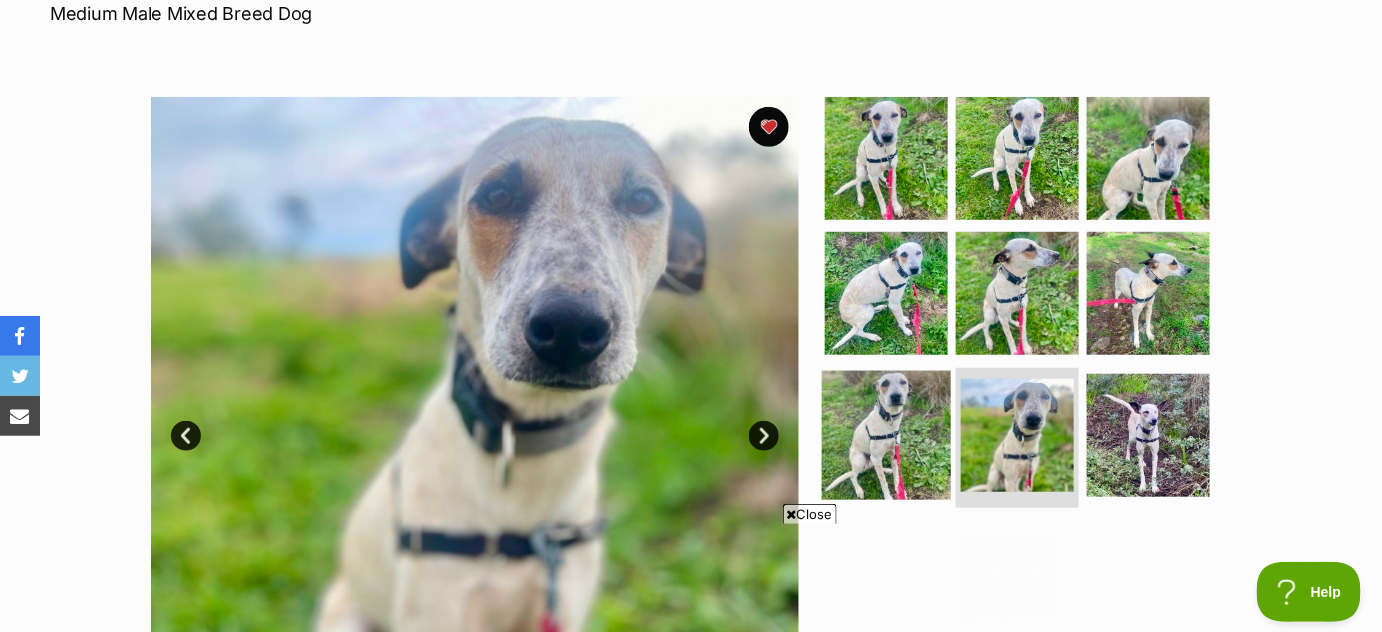 click at bounding box center [886, 435] 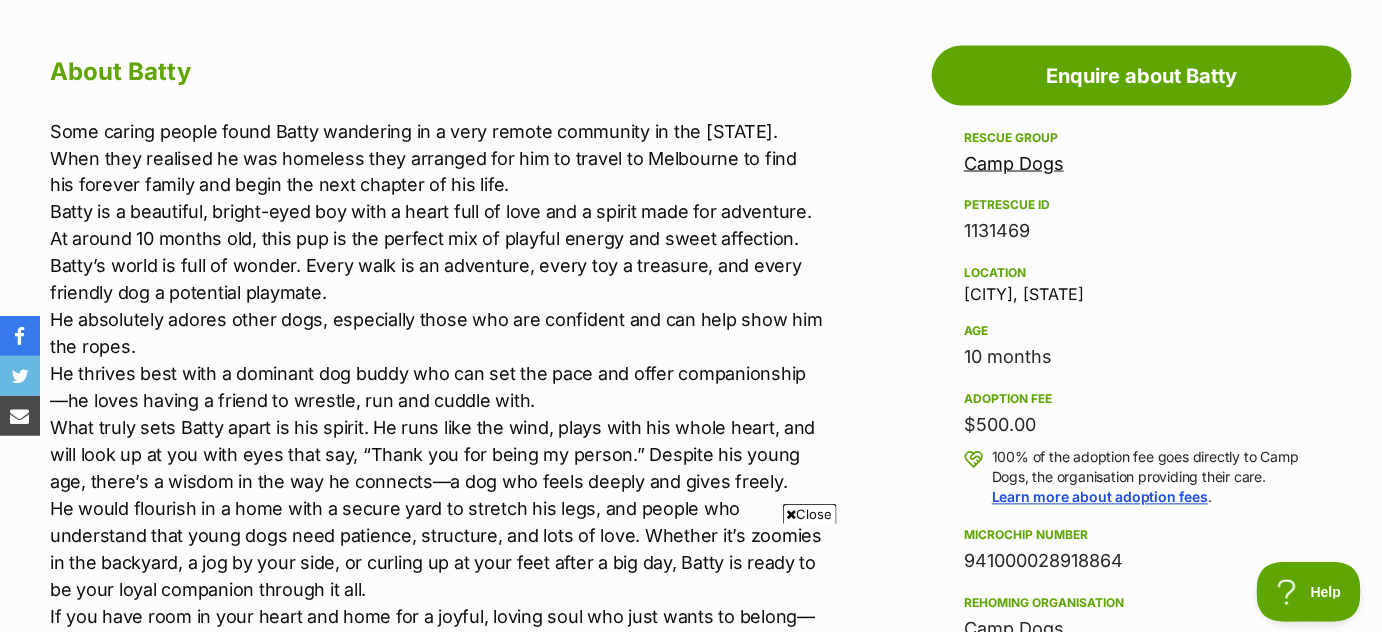 scroll, scrollTop: 1085, scrollLeft: 0, axis: vertical 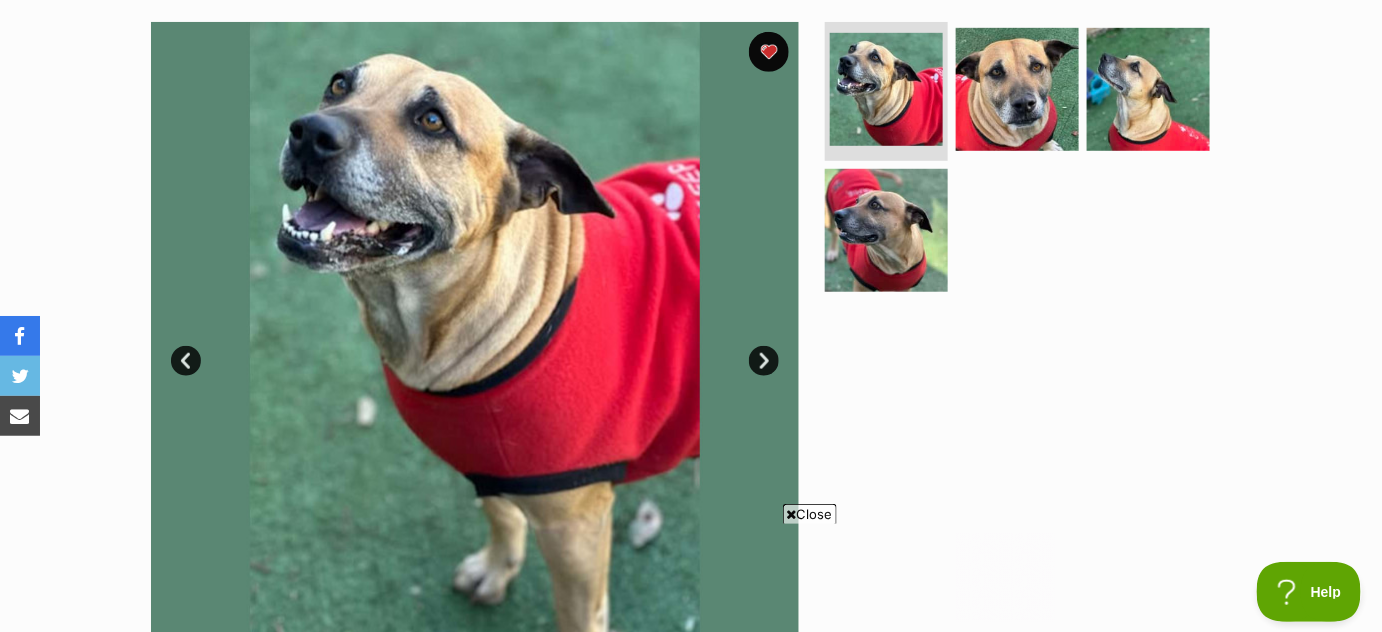 click on "Next" at bounding box center [764, 361] 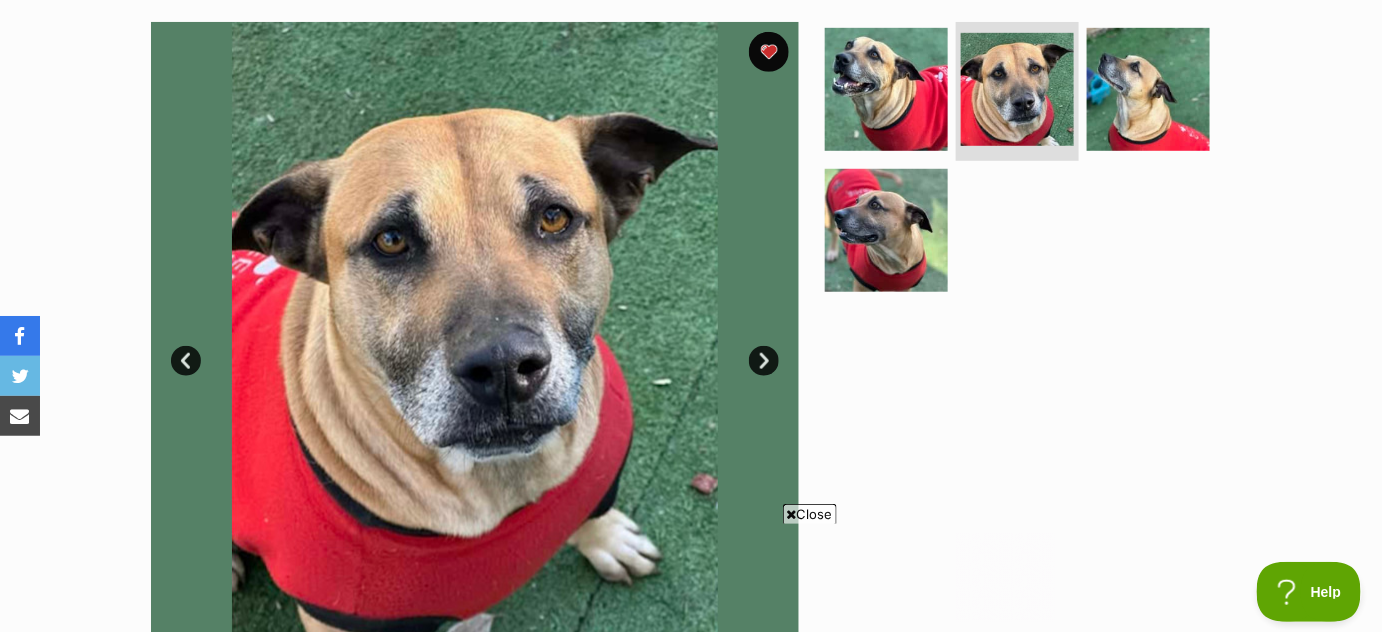 click on "Next" at bounding box center [764, 361] 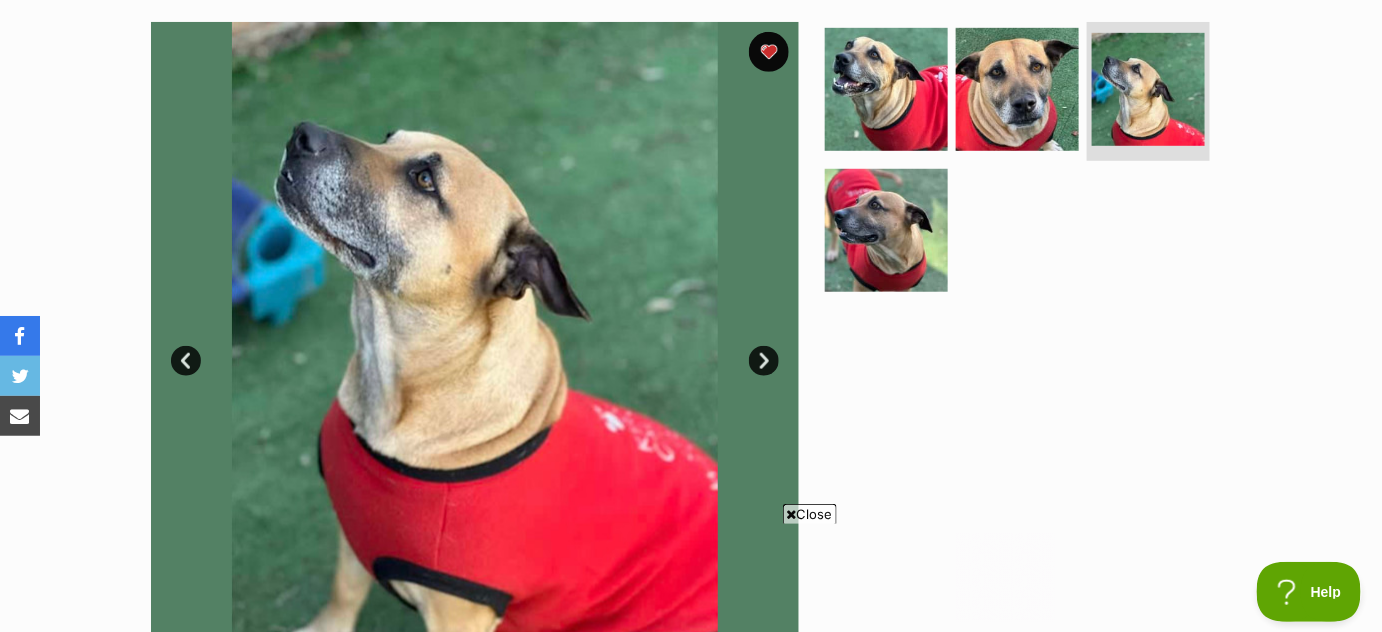 click on "Next" at bounding box center [764, 361] 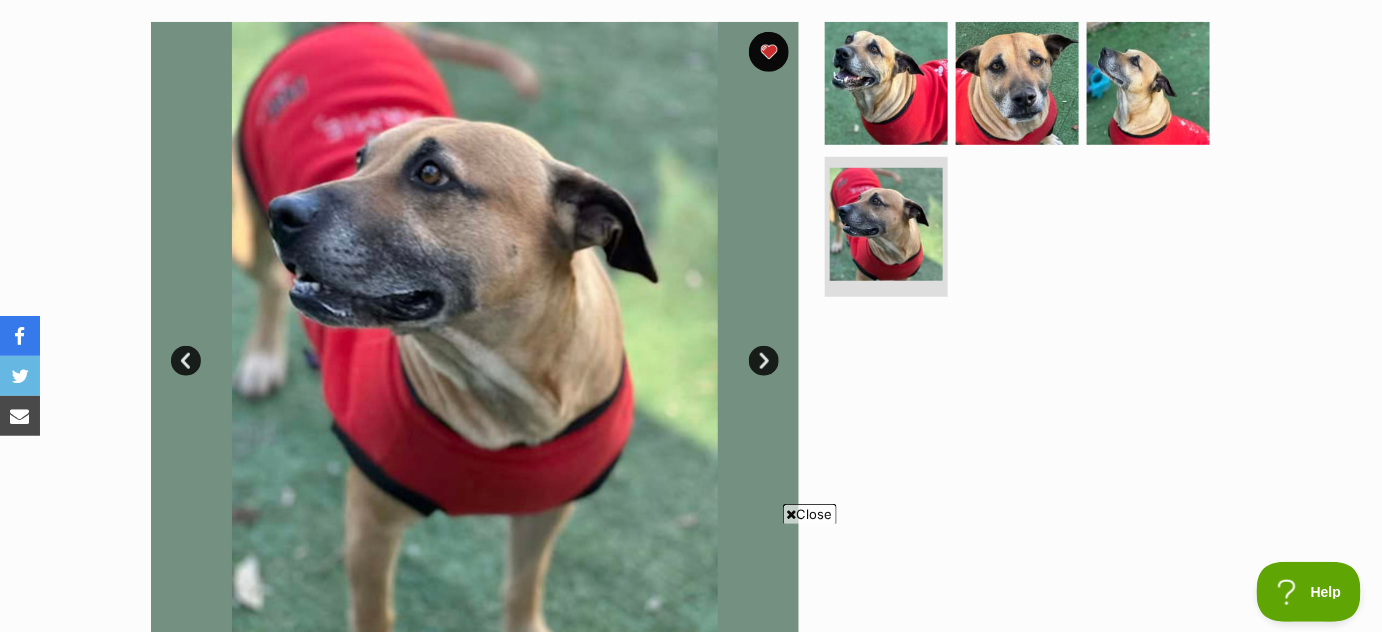 click on "Next" at bounding box center (764, 361) 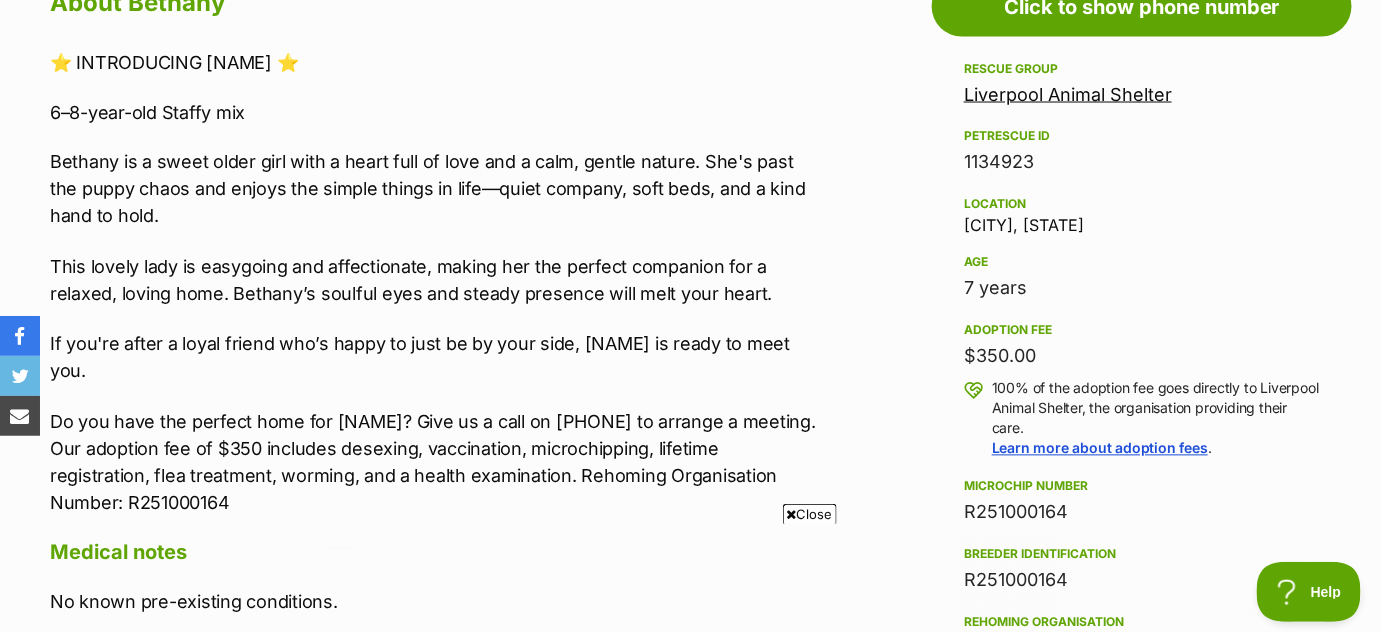 scroll, scrollTop: 1158, scrollLeft: 0, axis: vertical 